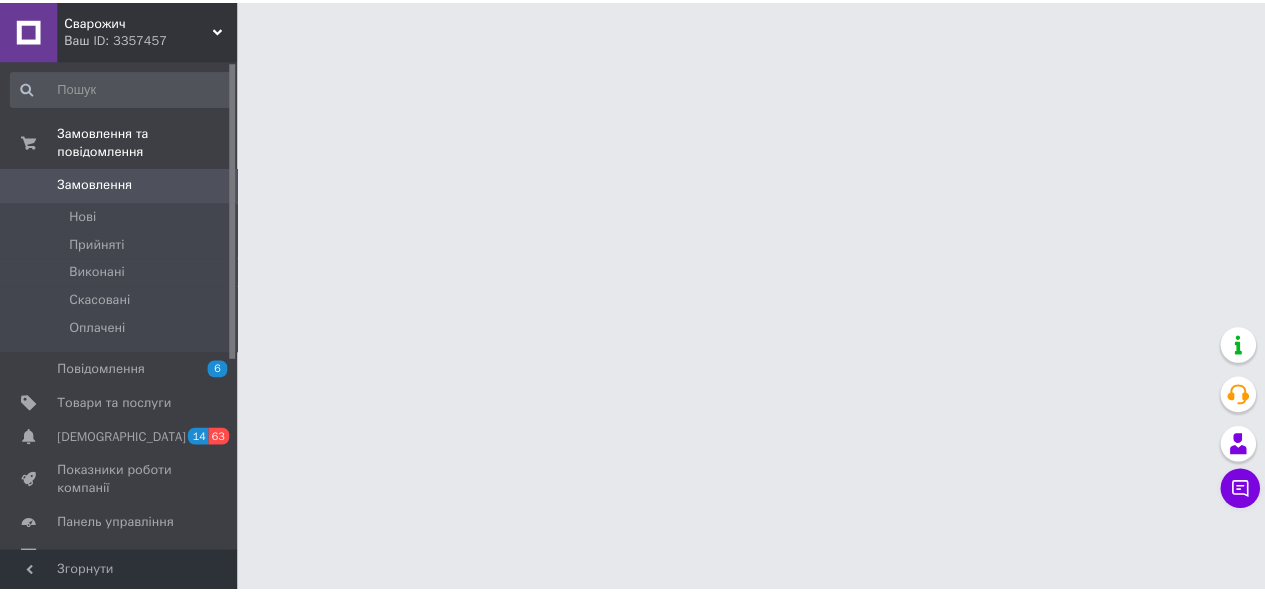 scroll, scrollTop: 0, scrollLeft: 0, axis: both 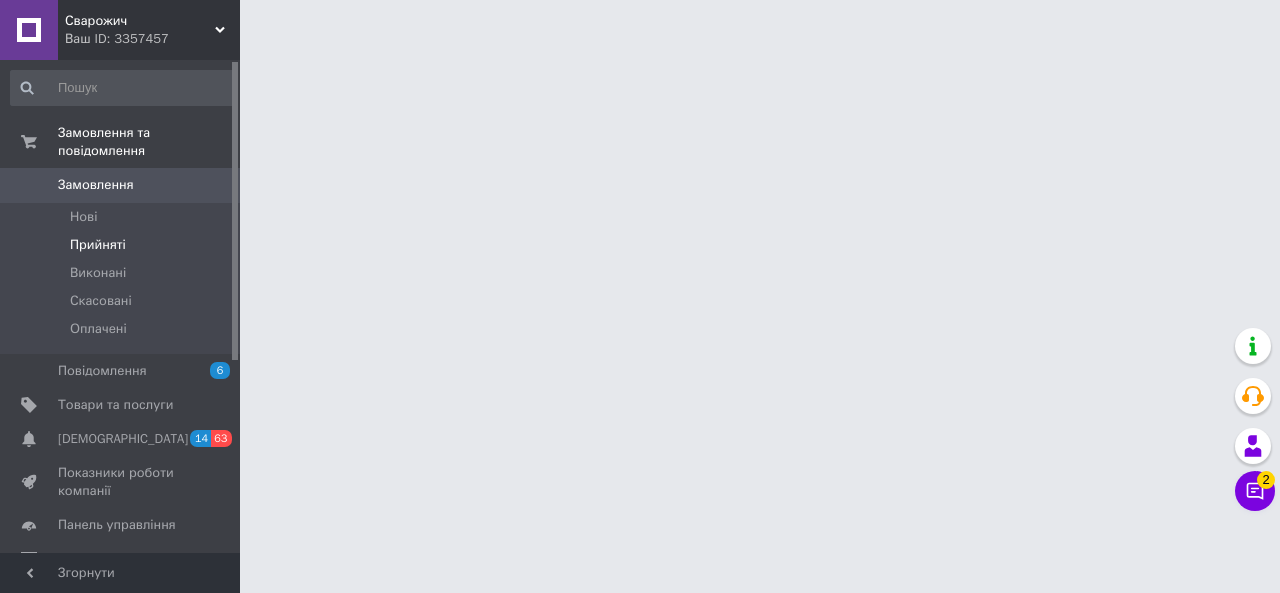 click on "Прийняті" at bounding box center [98, 245] 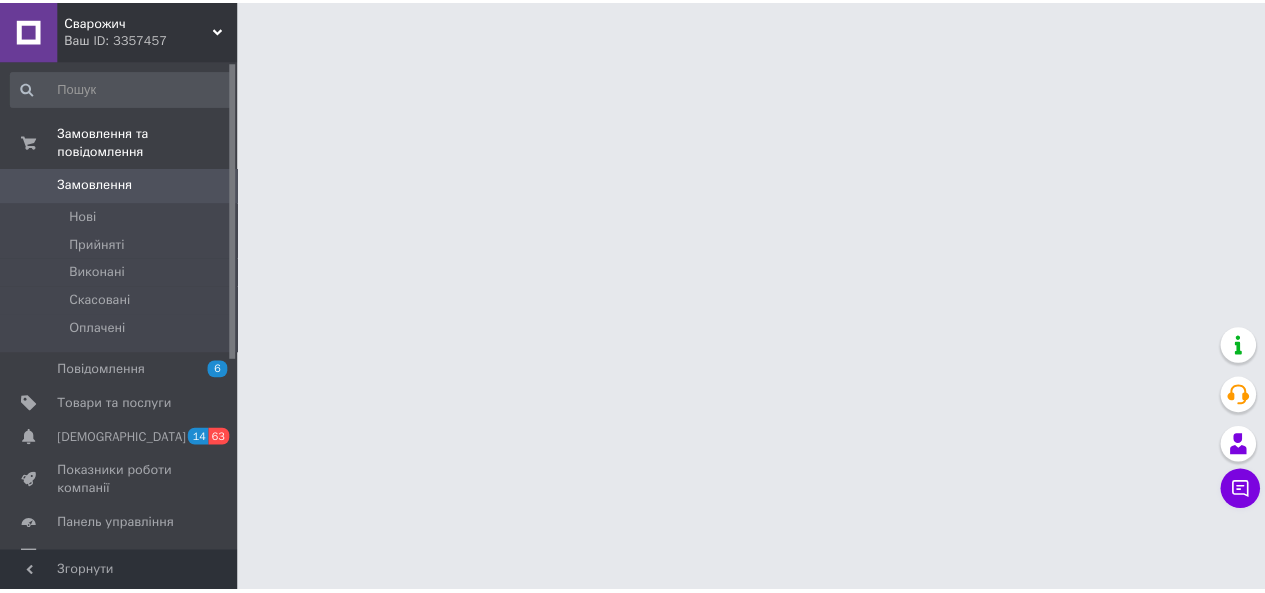 scroll, scrollTop: 0, scrollLeft: 0, axis: both 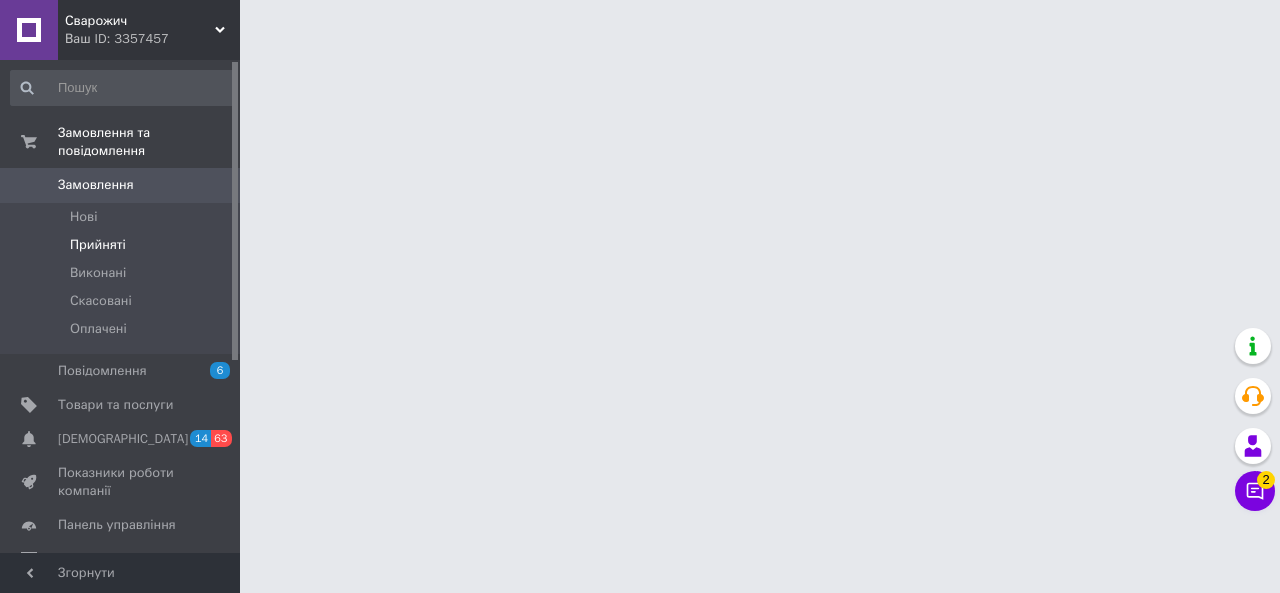 click on "Прийняті" at bounding box center (98, 245) 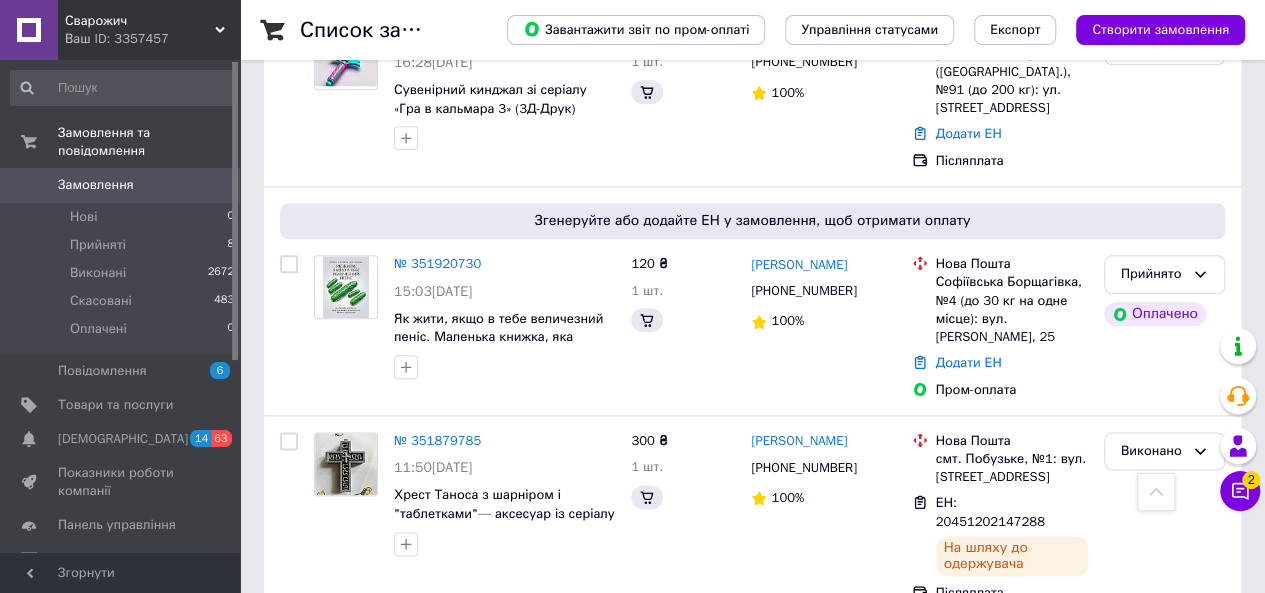 scroll, scrollTop: 1000, scrollLeft: 0, axis: vertical 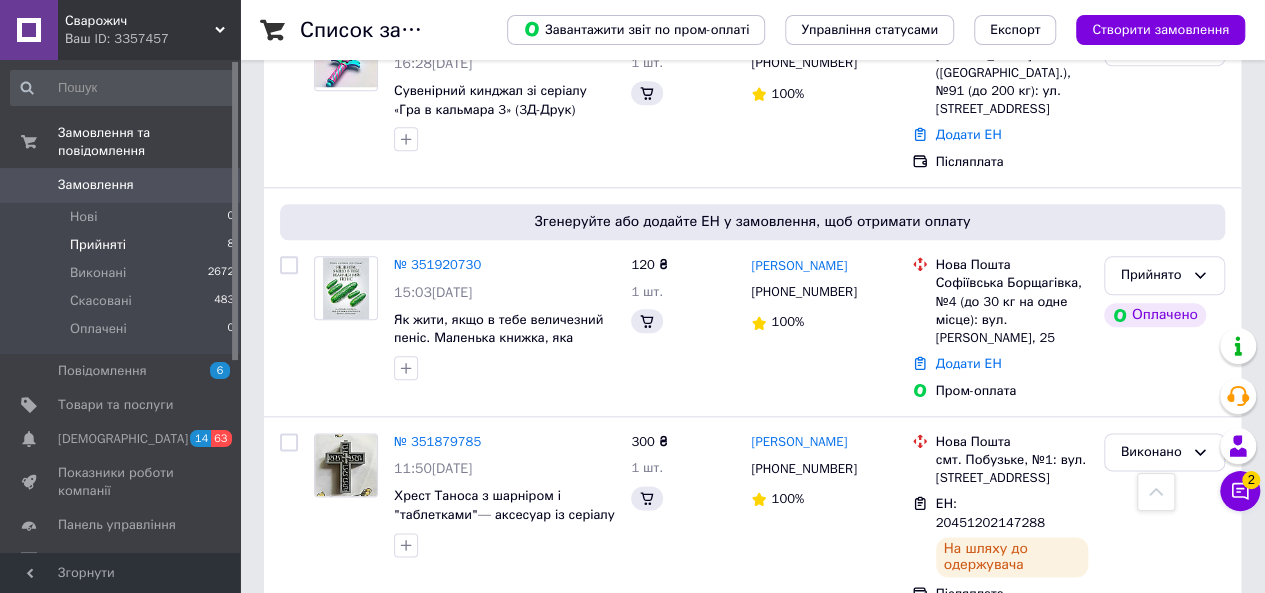 click on "Прийняті" at bounding box center (98, 245) 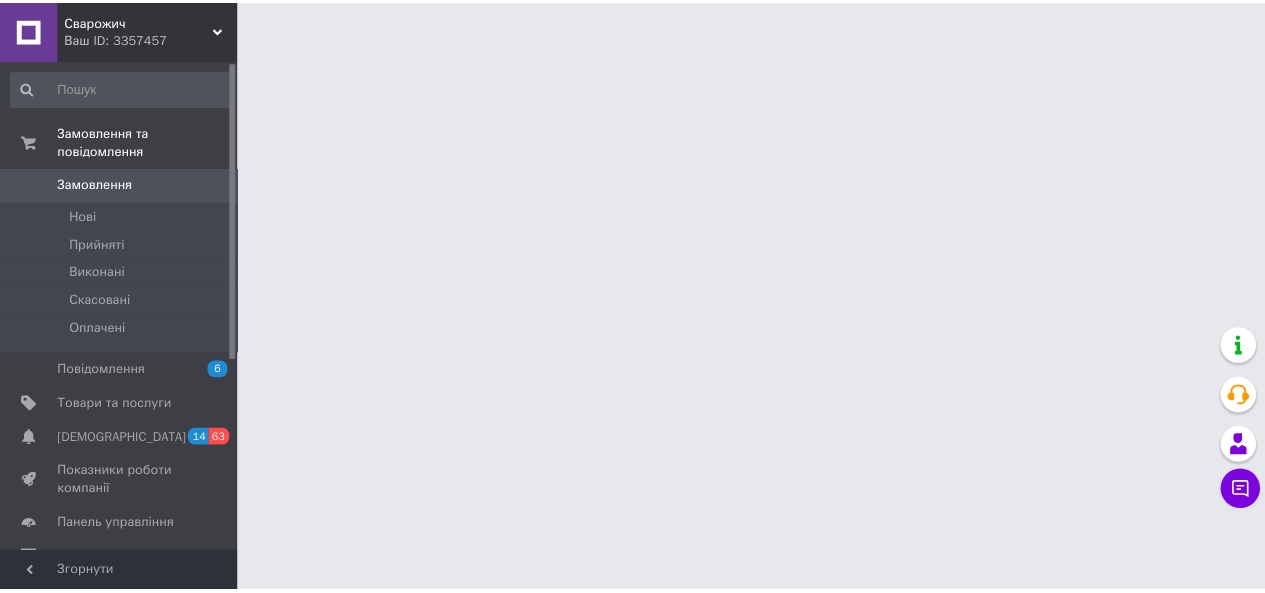 scroll, scrollTop: 0, scrollLeft: 0, axis: both 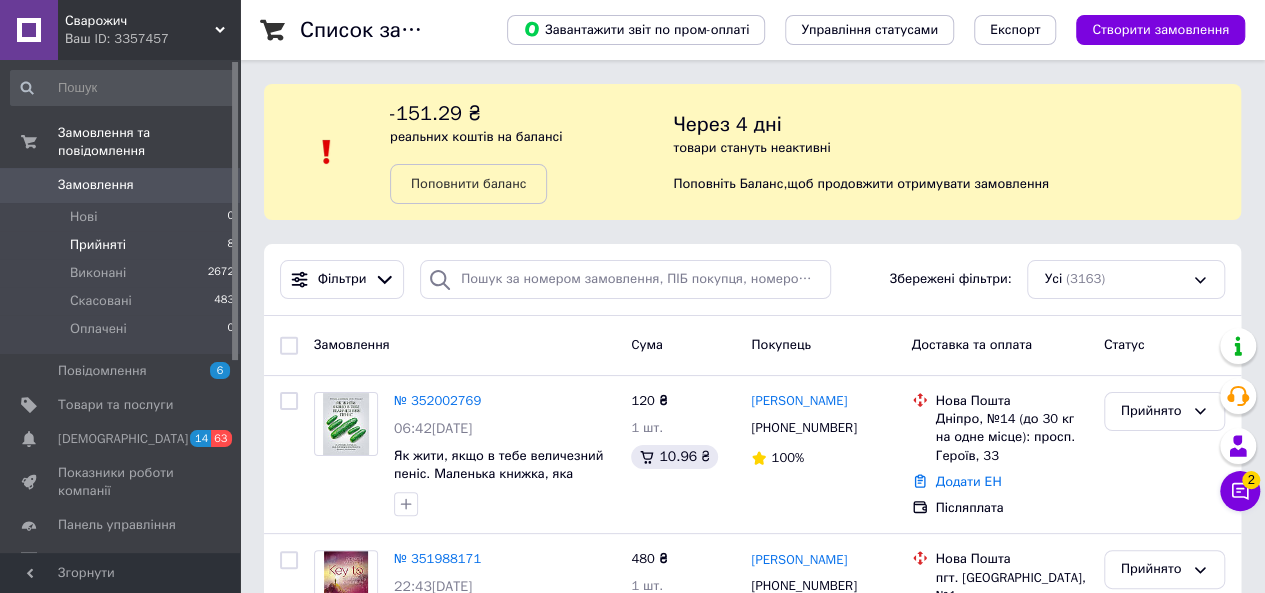 click on "Прийняті" at bounding box center [98, 245] 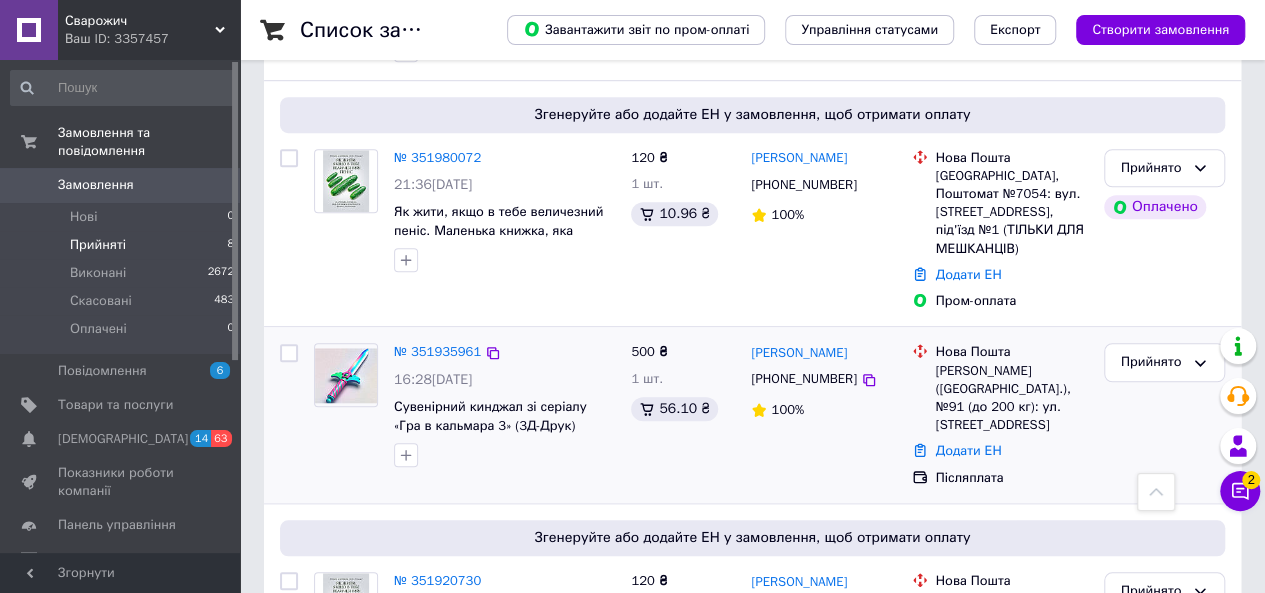 scroll, scrollTop: 714, scrollLeft: 0, axis: vertical 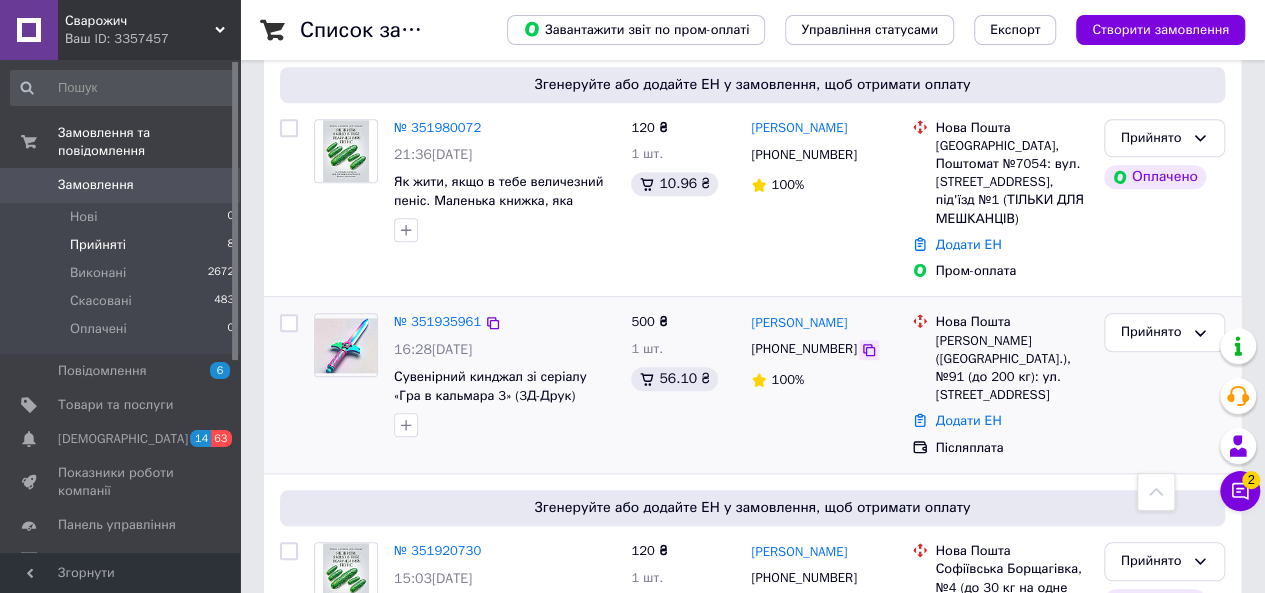 click 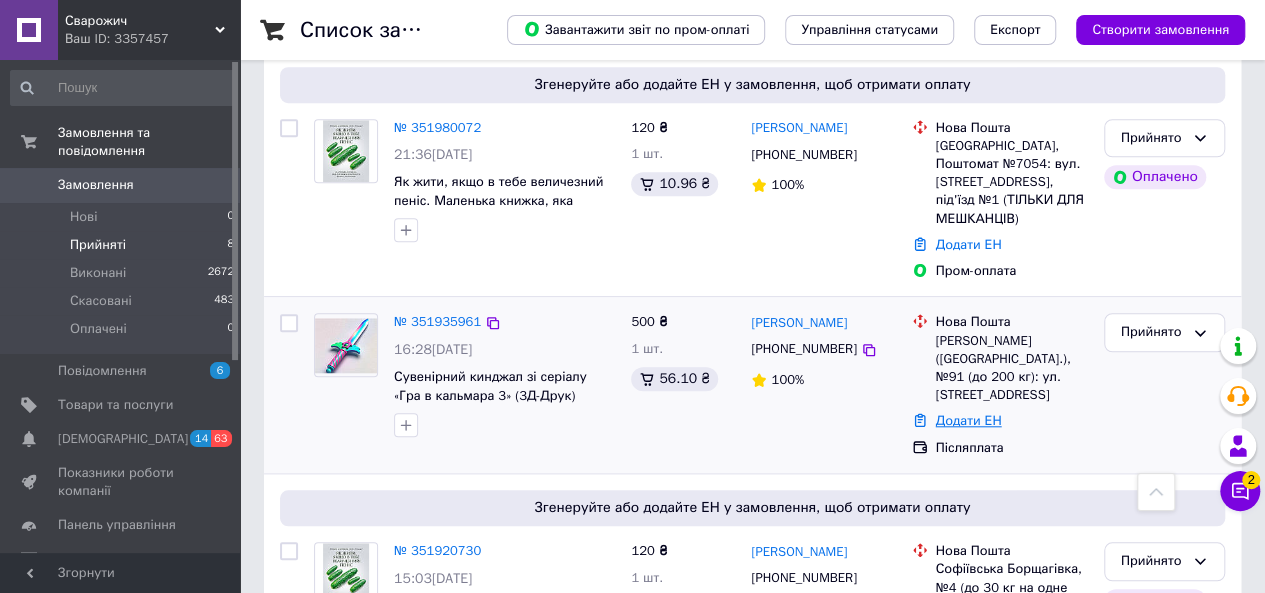 click on "Додати ЕН" at bounding box center [969, 420] 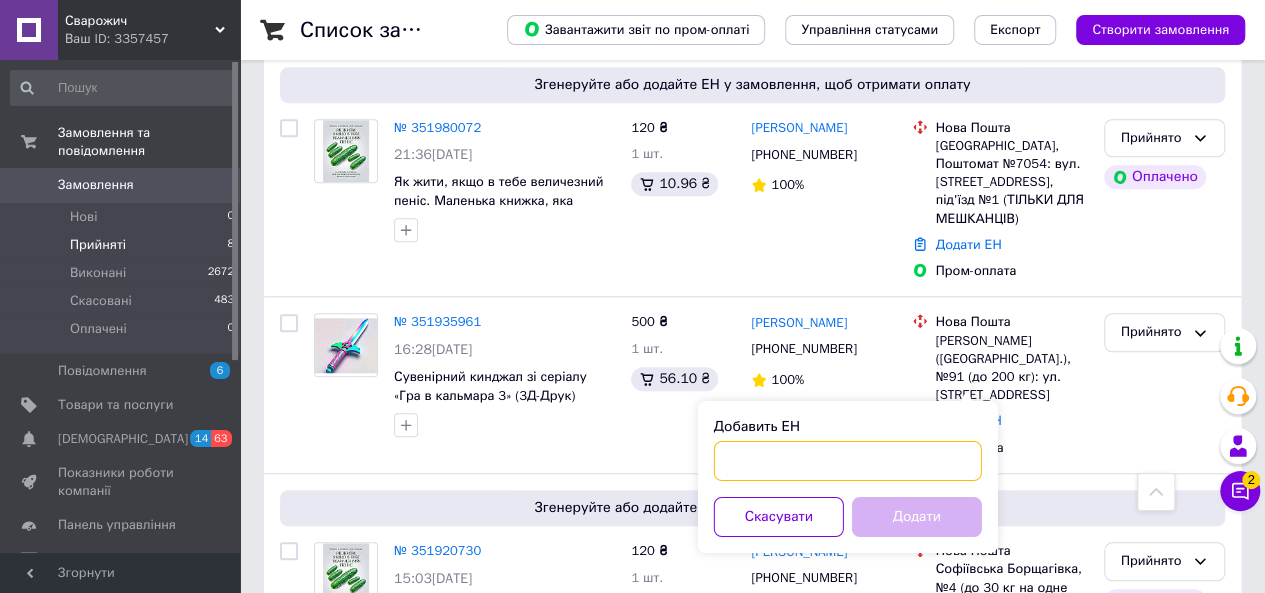 click on "Добавить ЕН" at bounding box center (848, 461) 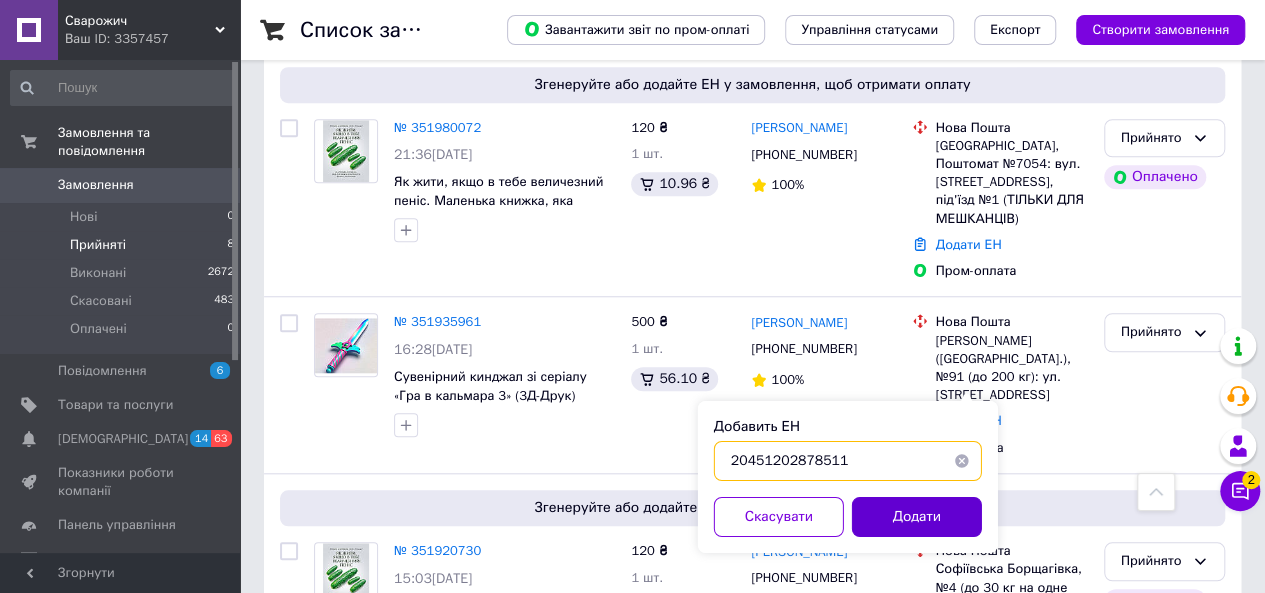 type on "20451202878511" 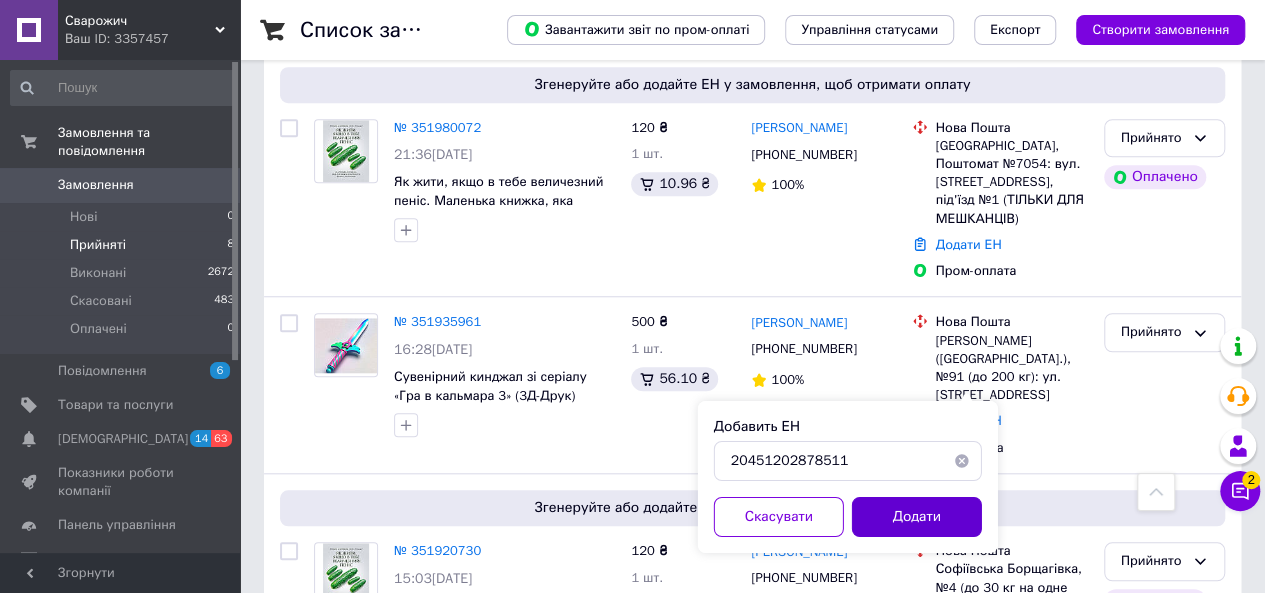 click on "Додати" at bounding box center (917, 517) 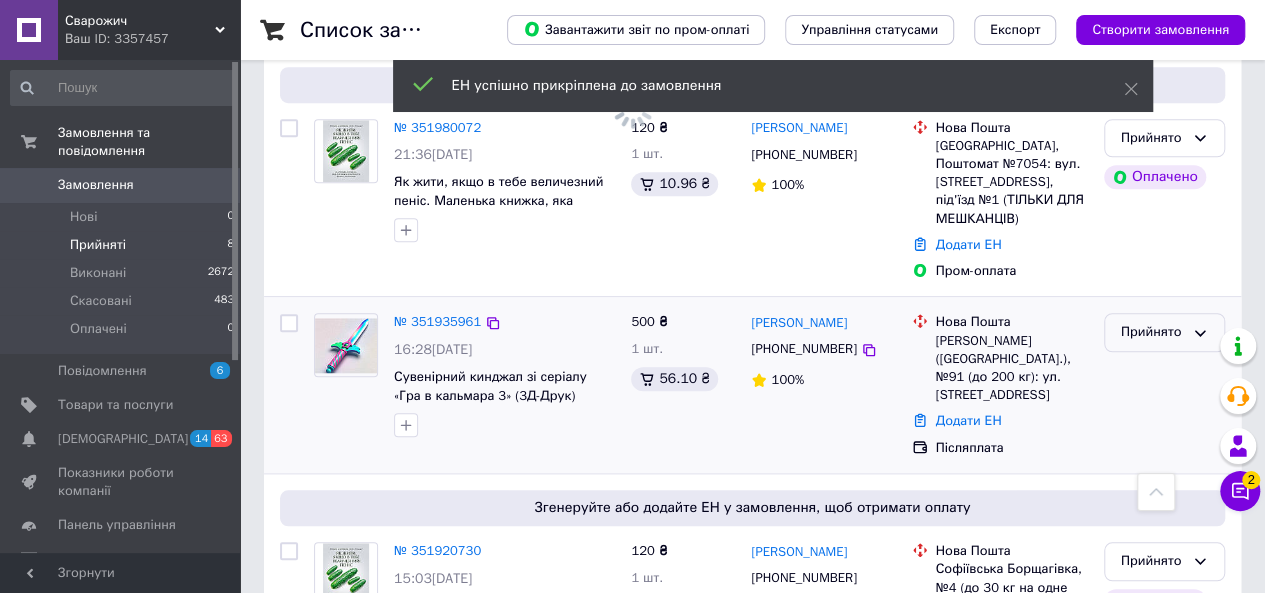 click on "Прийнято" at bounding box center [1152, 332] 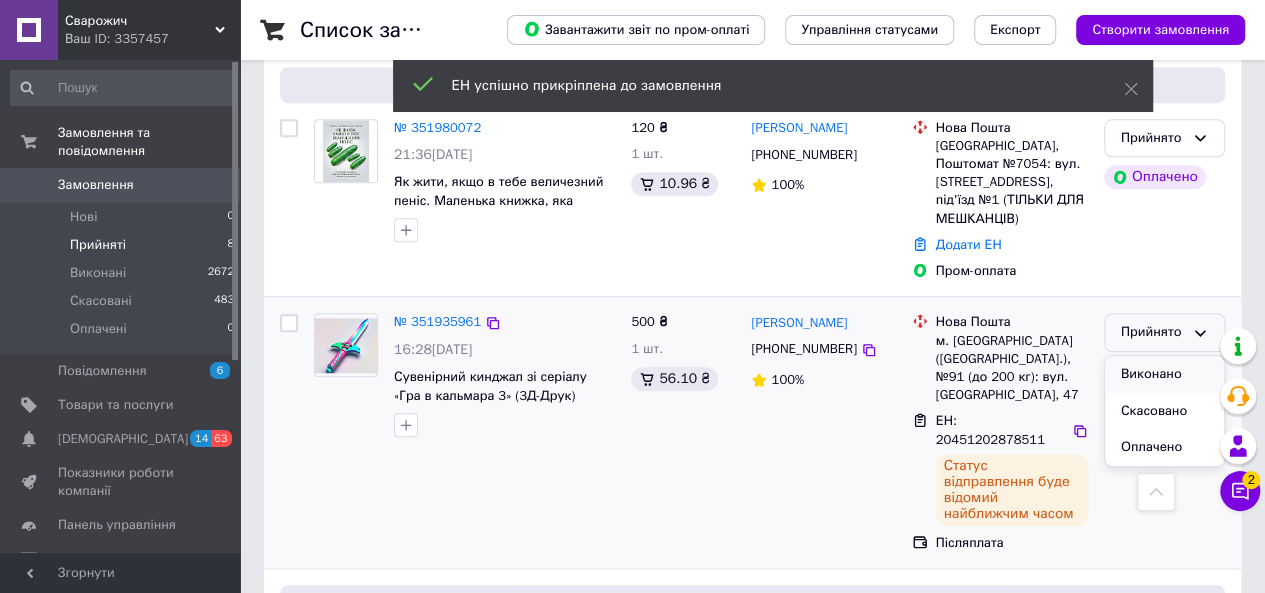 click on "Виконано" at bounding box center [1164, 374] 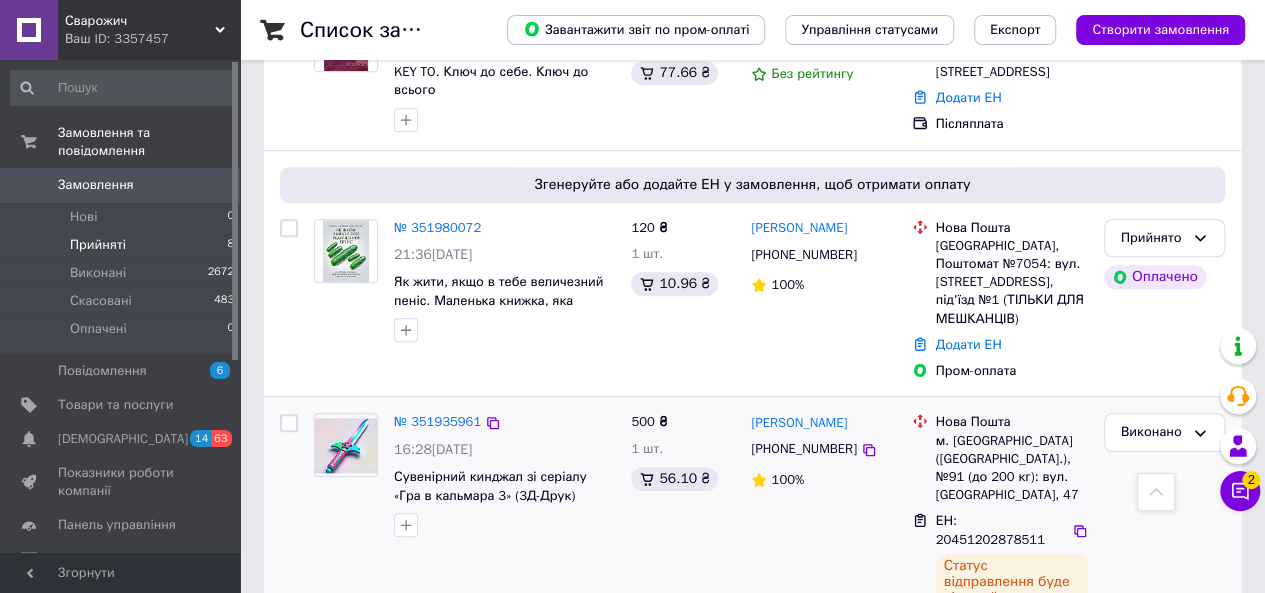 scroll, scrollTop: 714, scrollLeft: 0, axis: vertical 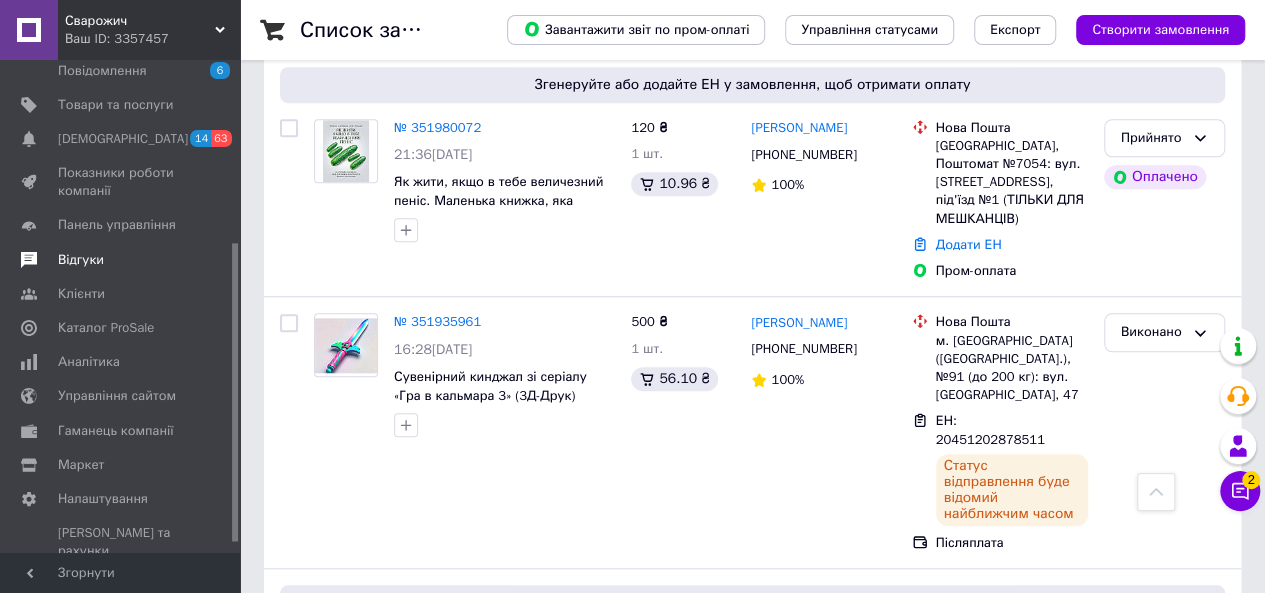 click on "Відгуки" at bounding box center [123, 260] 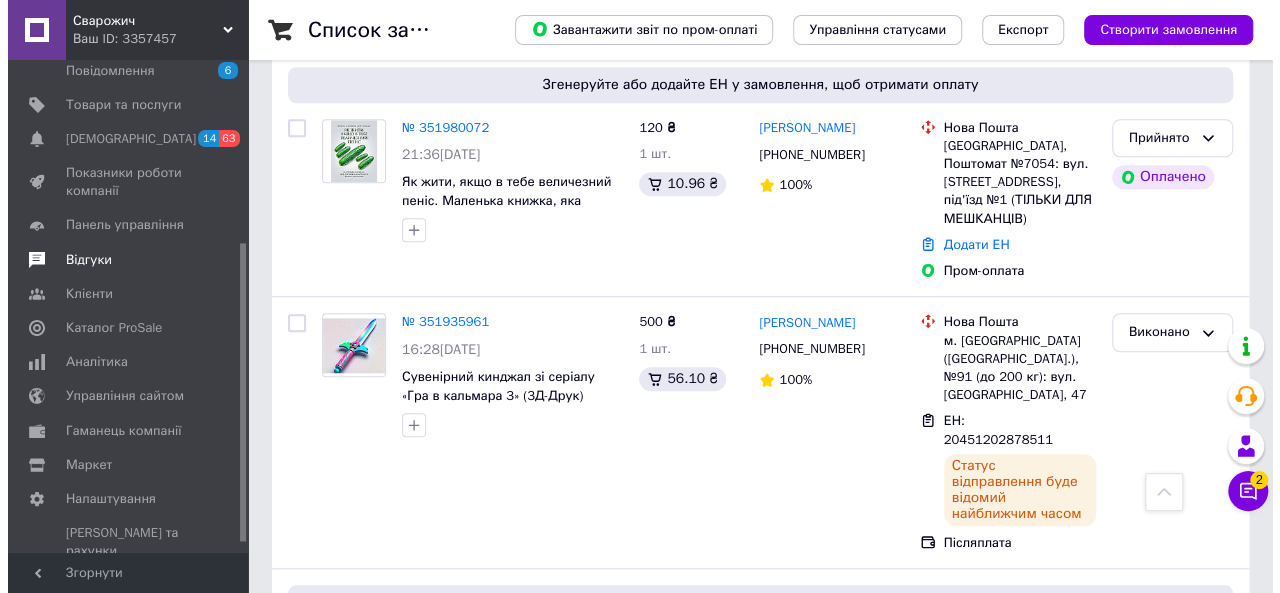 scroll, scrollTop: 0, scrollLeft: 0, axis: both 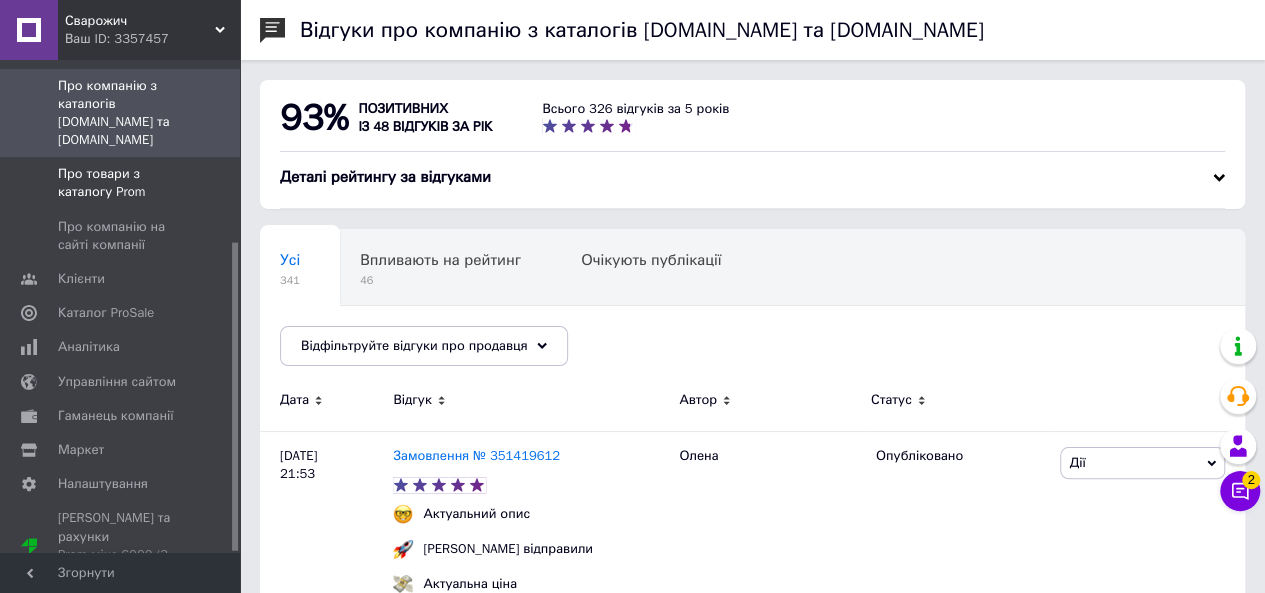 click on "Про товари з каталогу Prom" at bounding box center (121, 183) 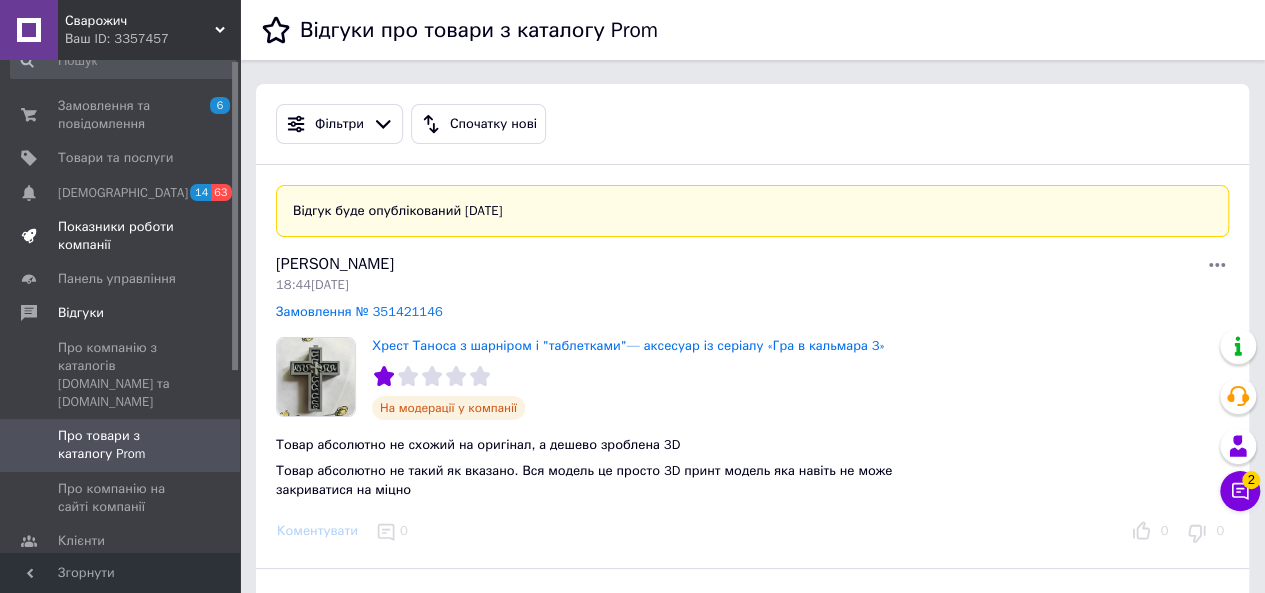 scroll, scrollTop: 0, scrollLeft: 0, axis: both 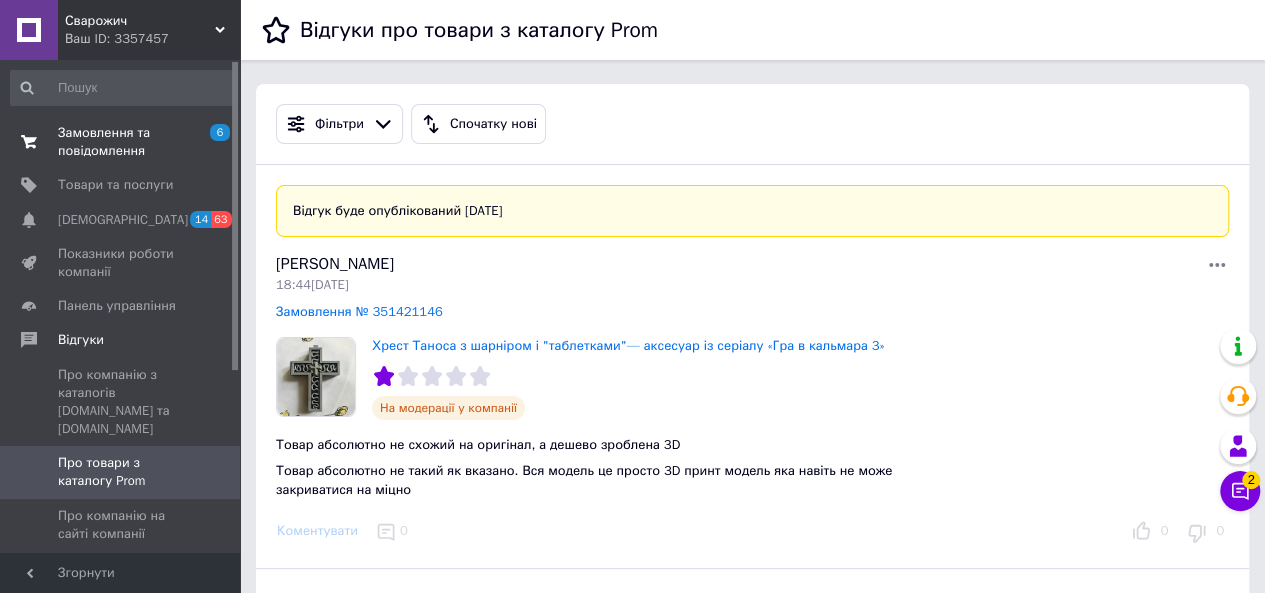 click on "Замовлення та повідомлення" at bounding box center [121, 142] 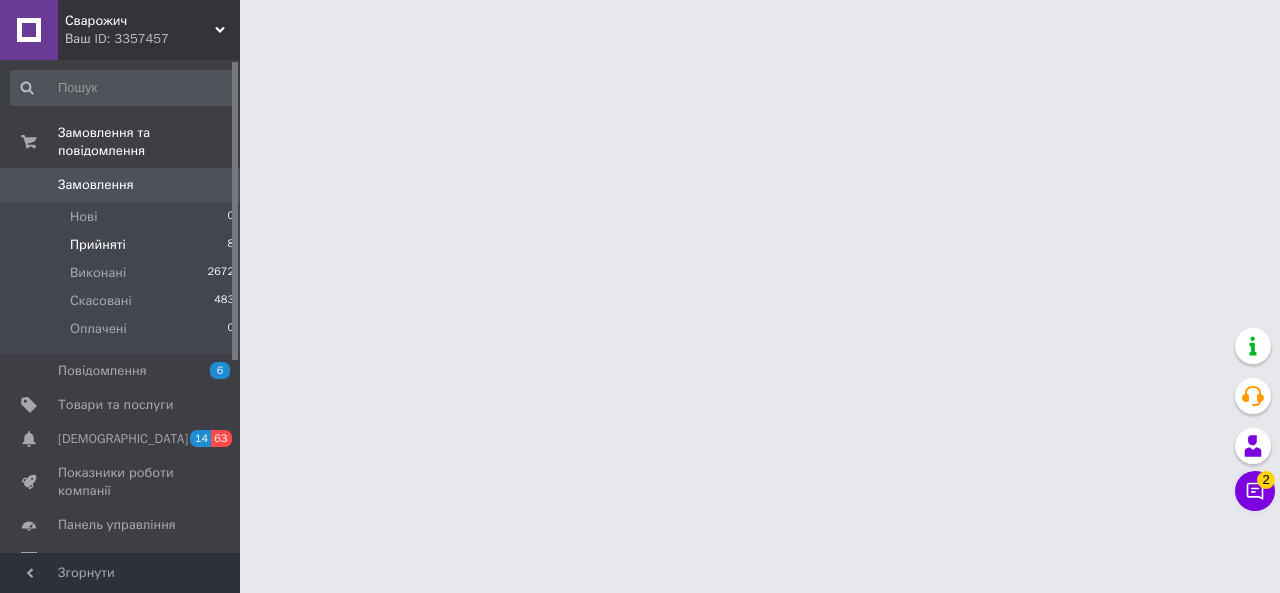 click on "Прийняті" at bounding box center (98, 245) 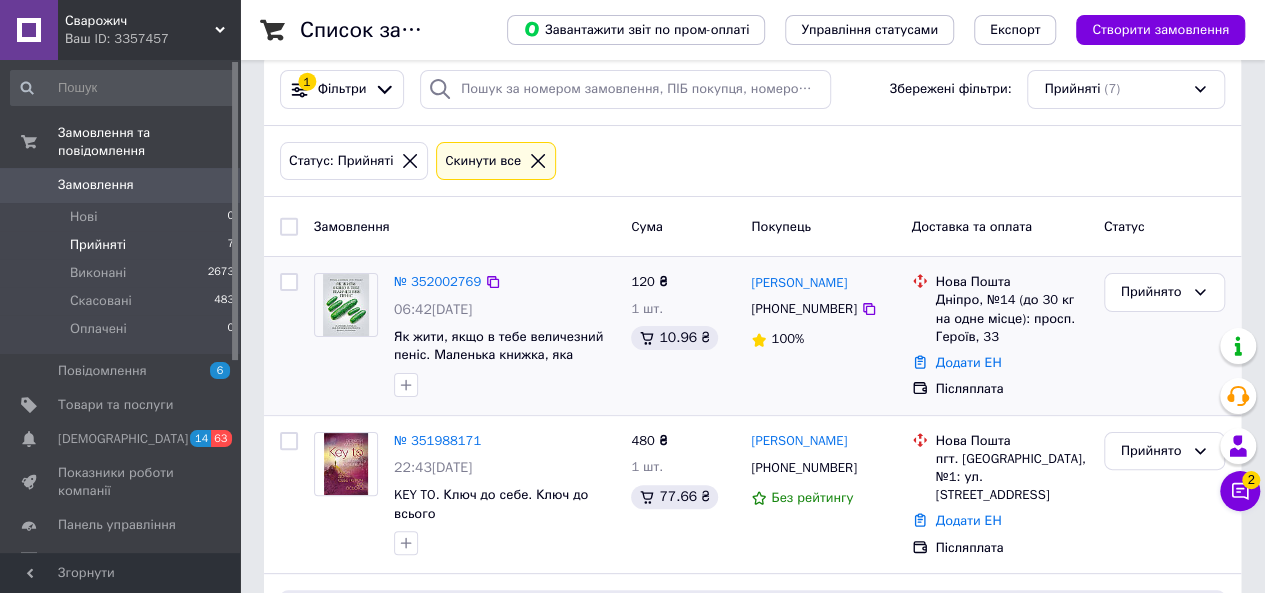 scroll, scrollTop: 0, scrollLeft: 0, axis: both 